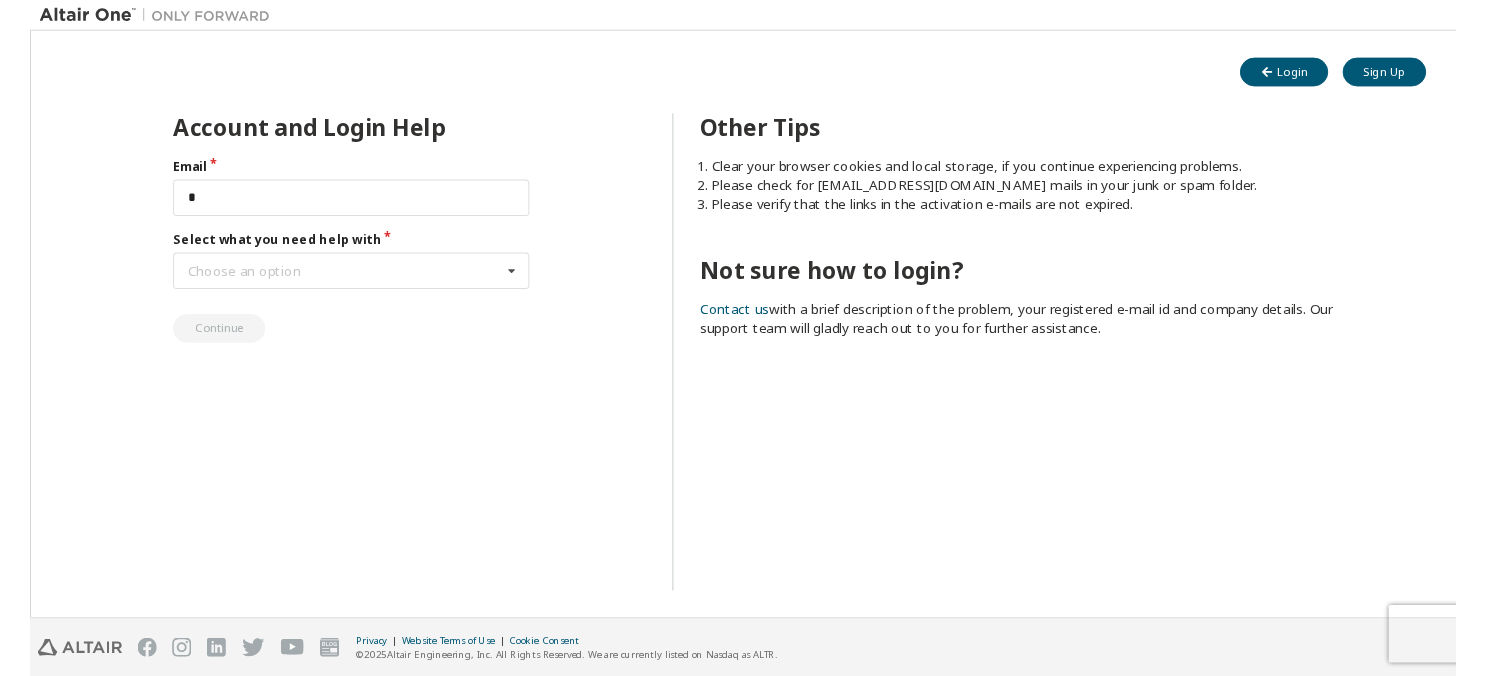 scroll, scrollTop: 0, scrollLeft: 0, axis: both 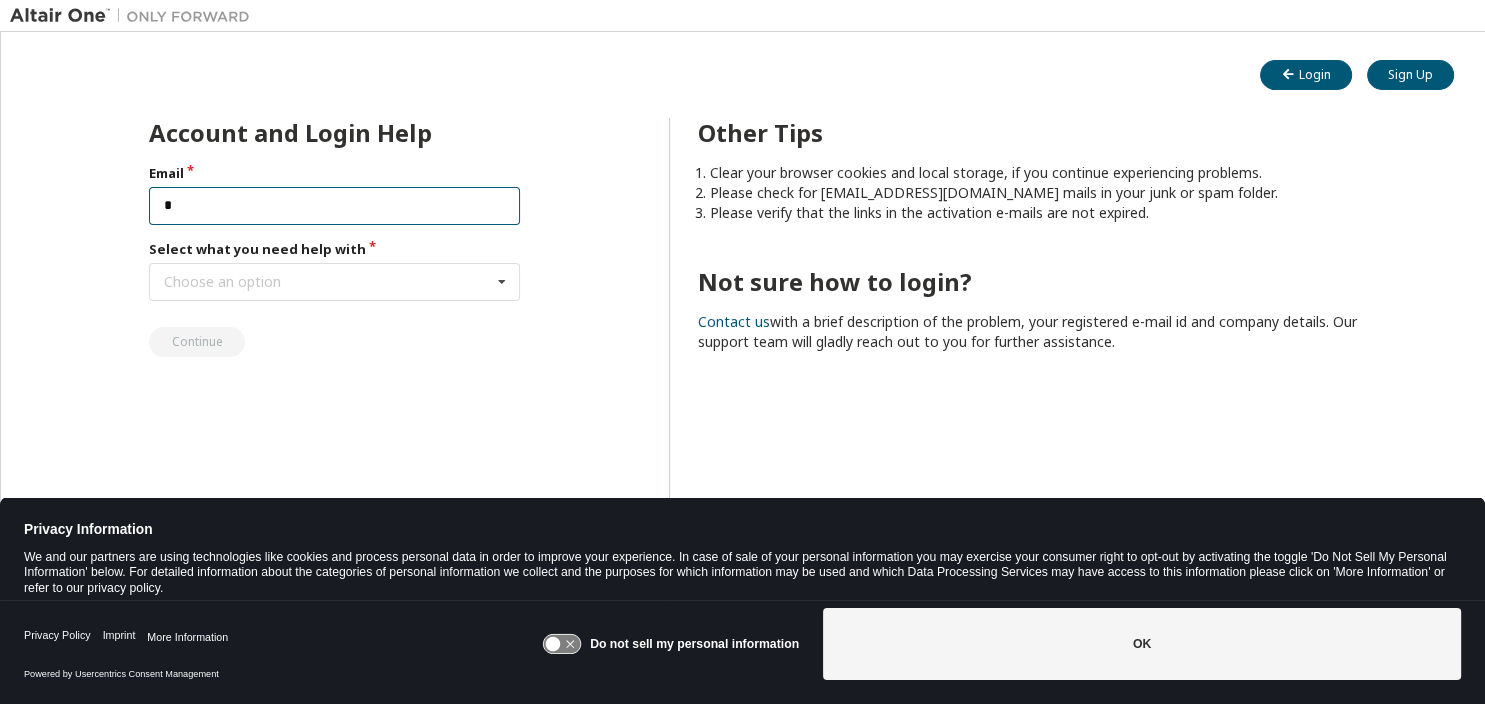 click on "*" at bounding box center [334, 206] 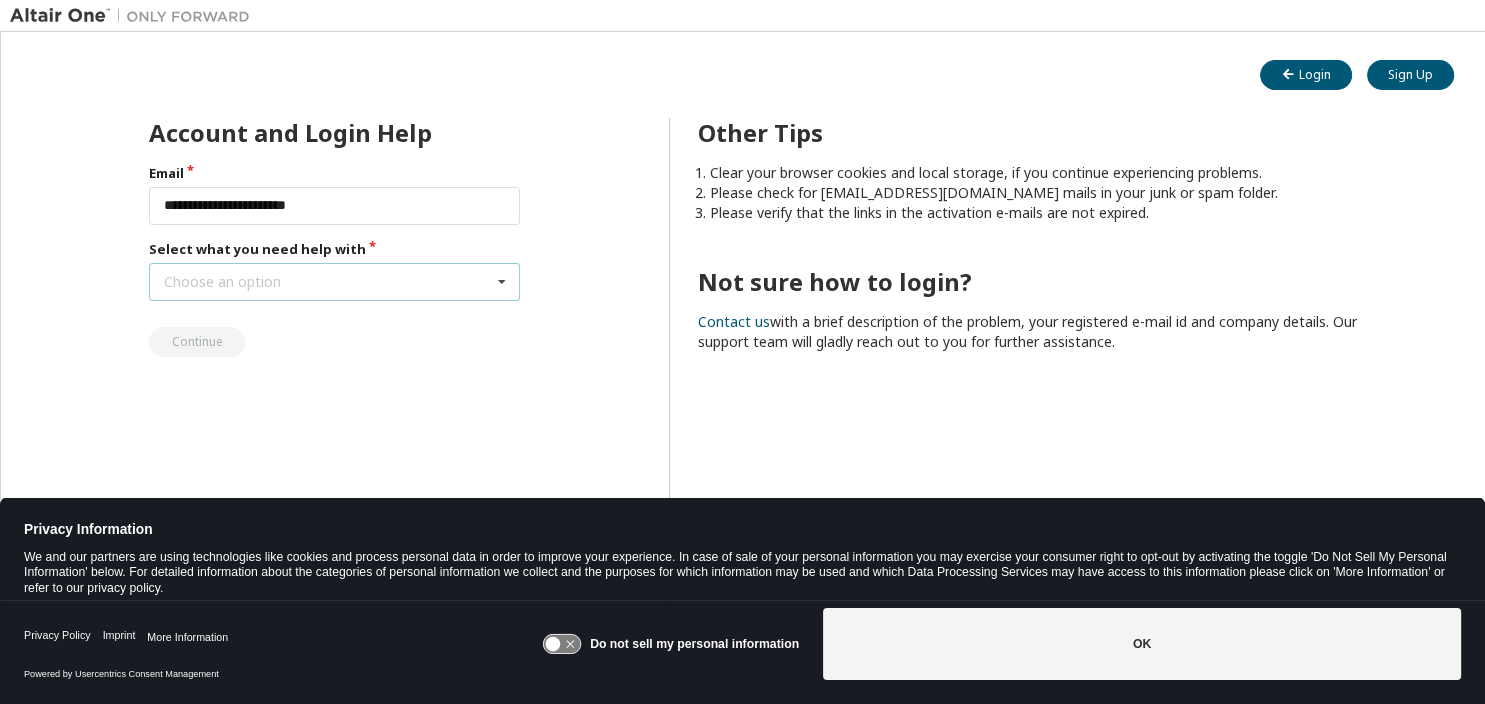 click on "Choose an option I forgot my password I did not receive activation mail My activation mail expired My account is locked I want to reset multi-factor authentication I don't know but can't login" at bounding box center [334, 282] 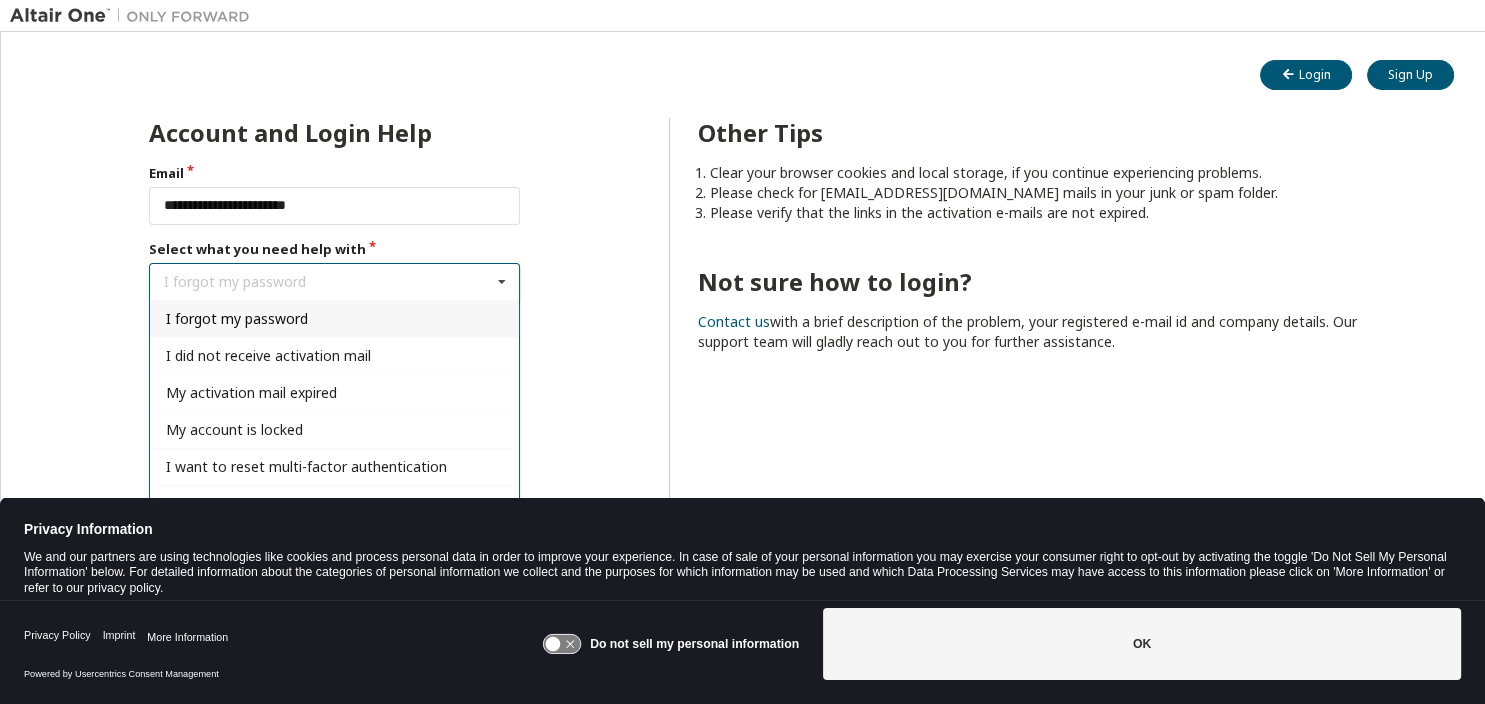 click on "I forgot my password" at bounding box center (334, 318) 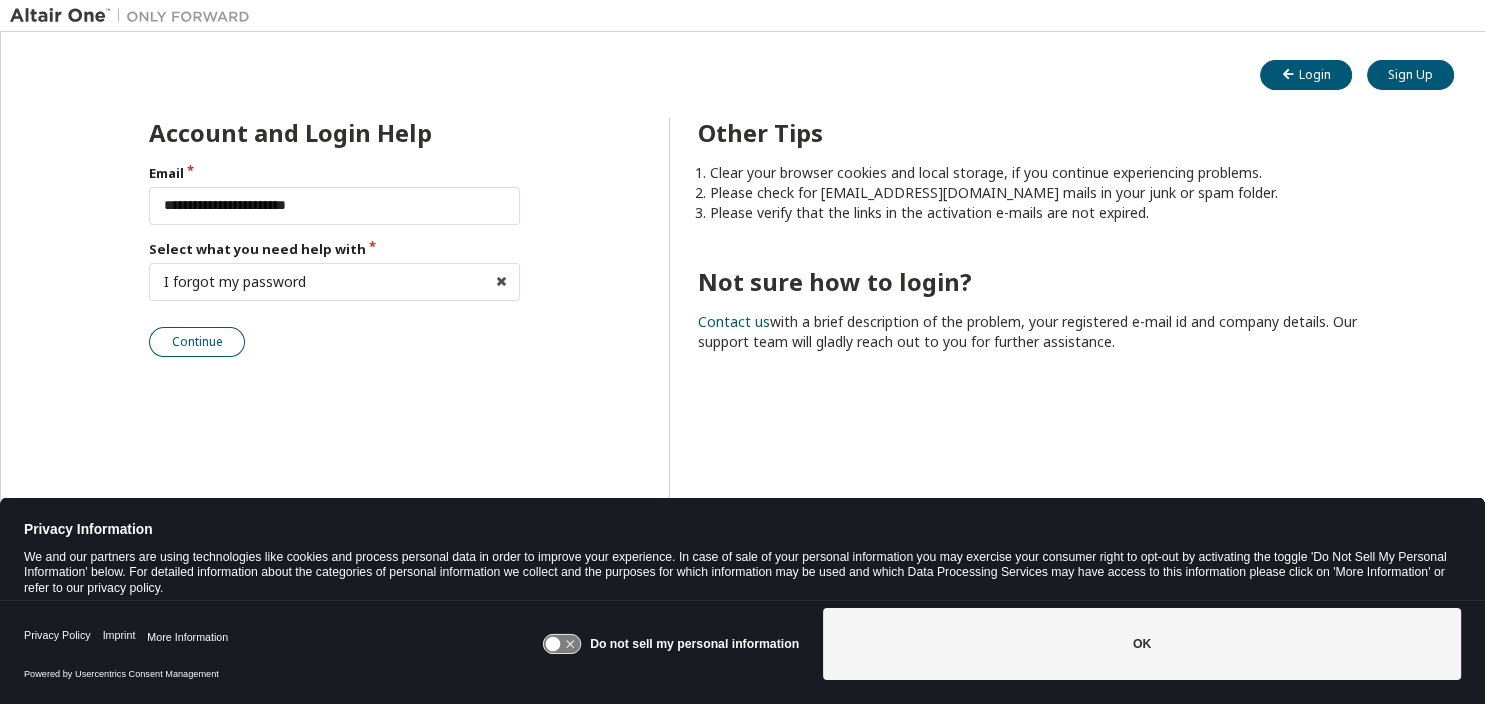 click on "Continue" at bounding box center [197, 342] 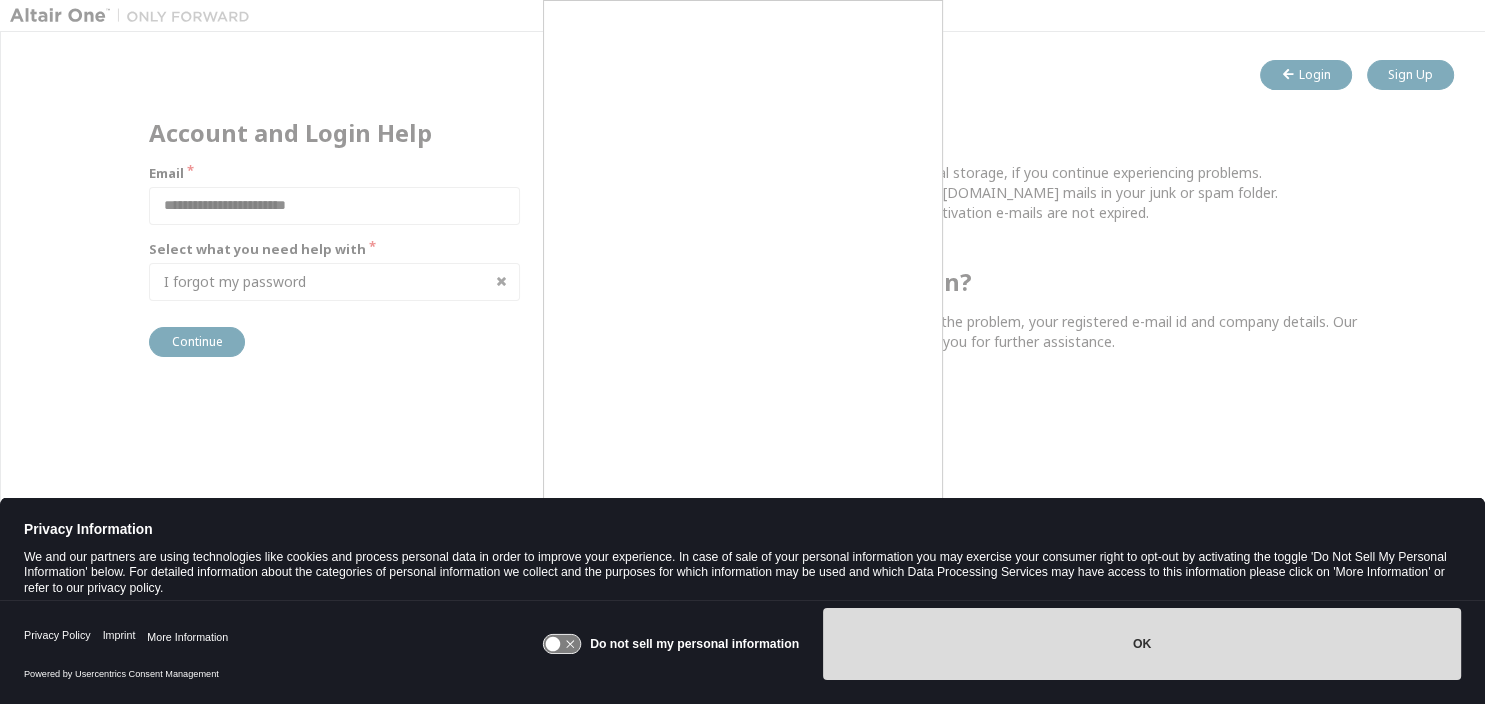 drag, startPoint x: 1160, startPoint y: 645, endPoint x: 1133, endPoint y: 623, distance: 34.828148 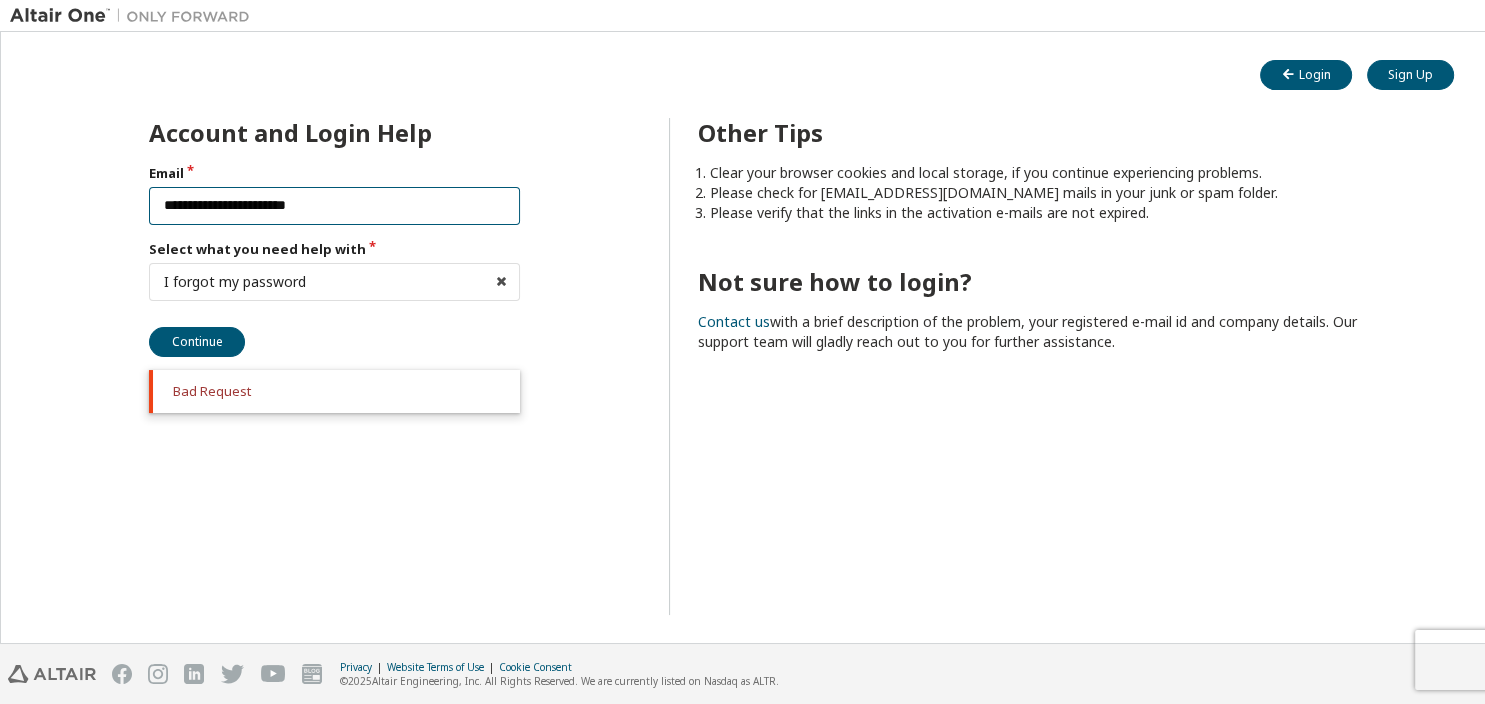 click on "**********" at bounding box center (334, 206) 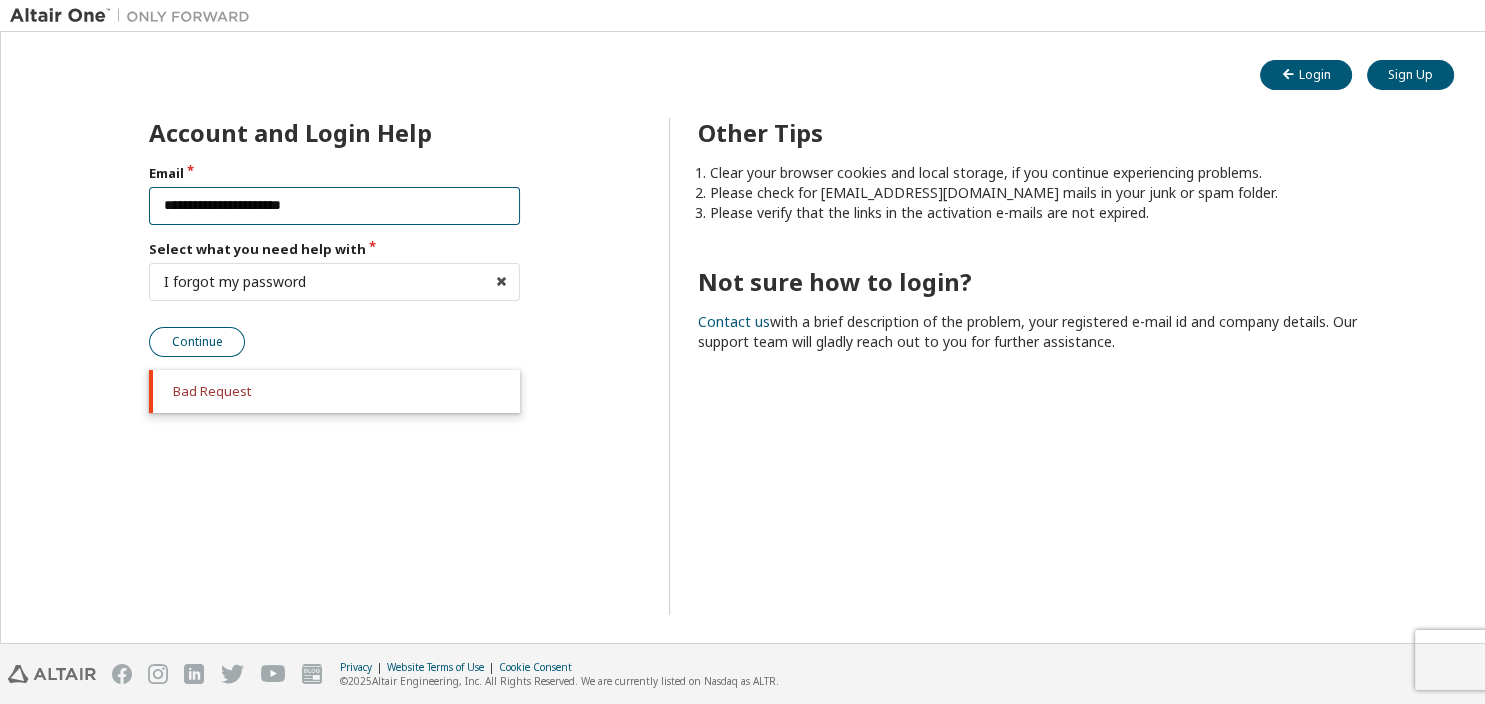 type on "**********" 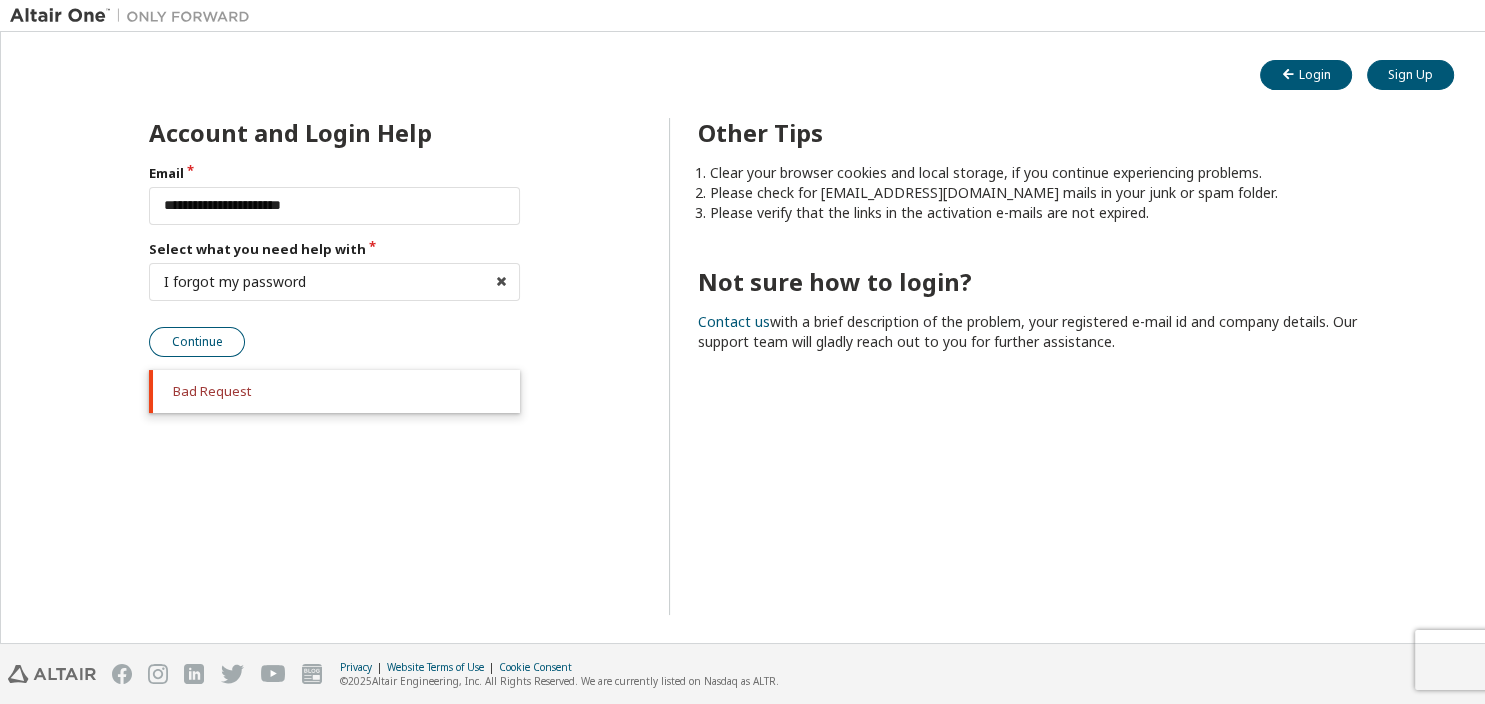 click on "Continue" at bounding box center [197, 342] 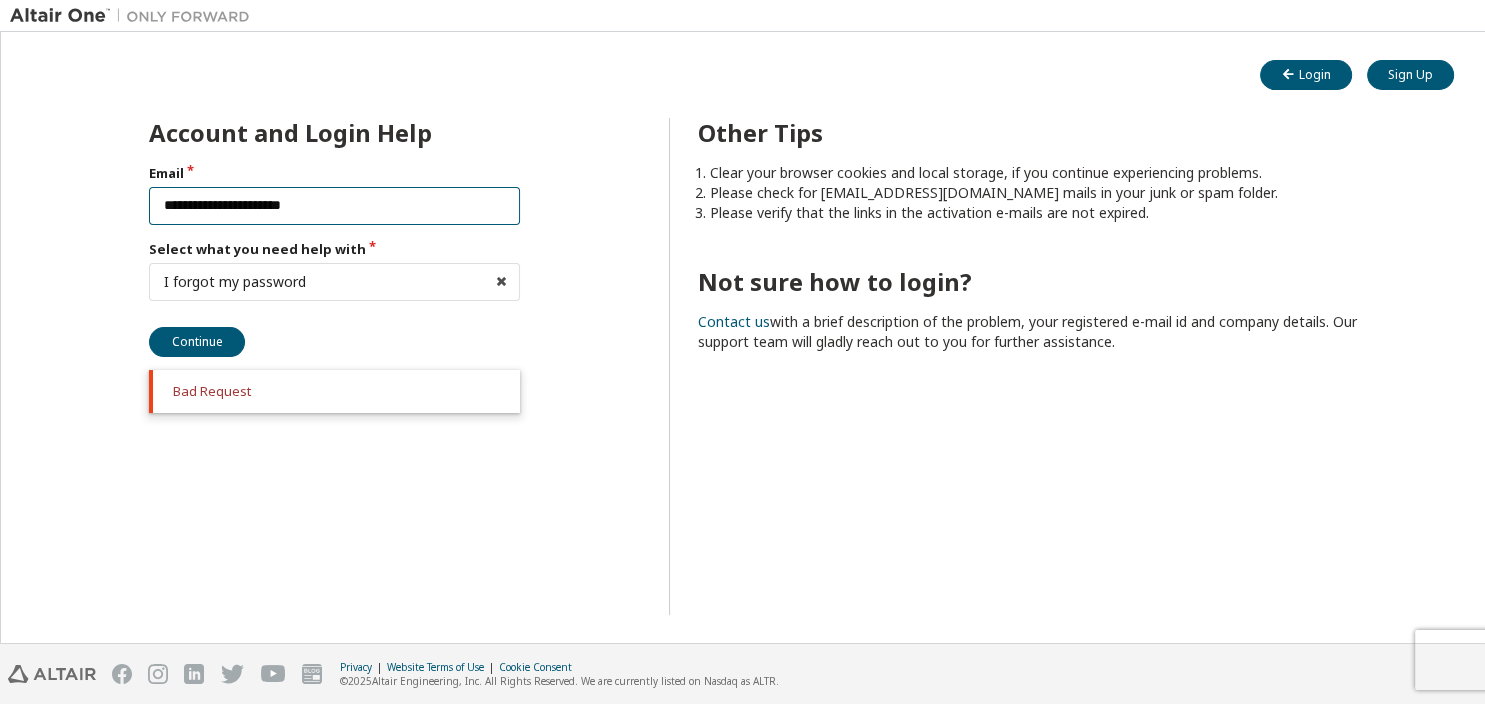 drag, startPoint x: 344, startPoint y: 206, endPoint x: 143, endPoint y: 226, distance: 201.99257 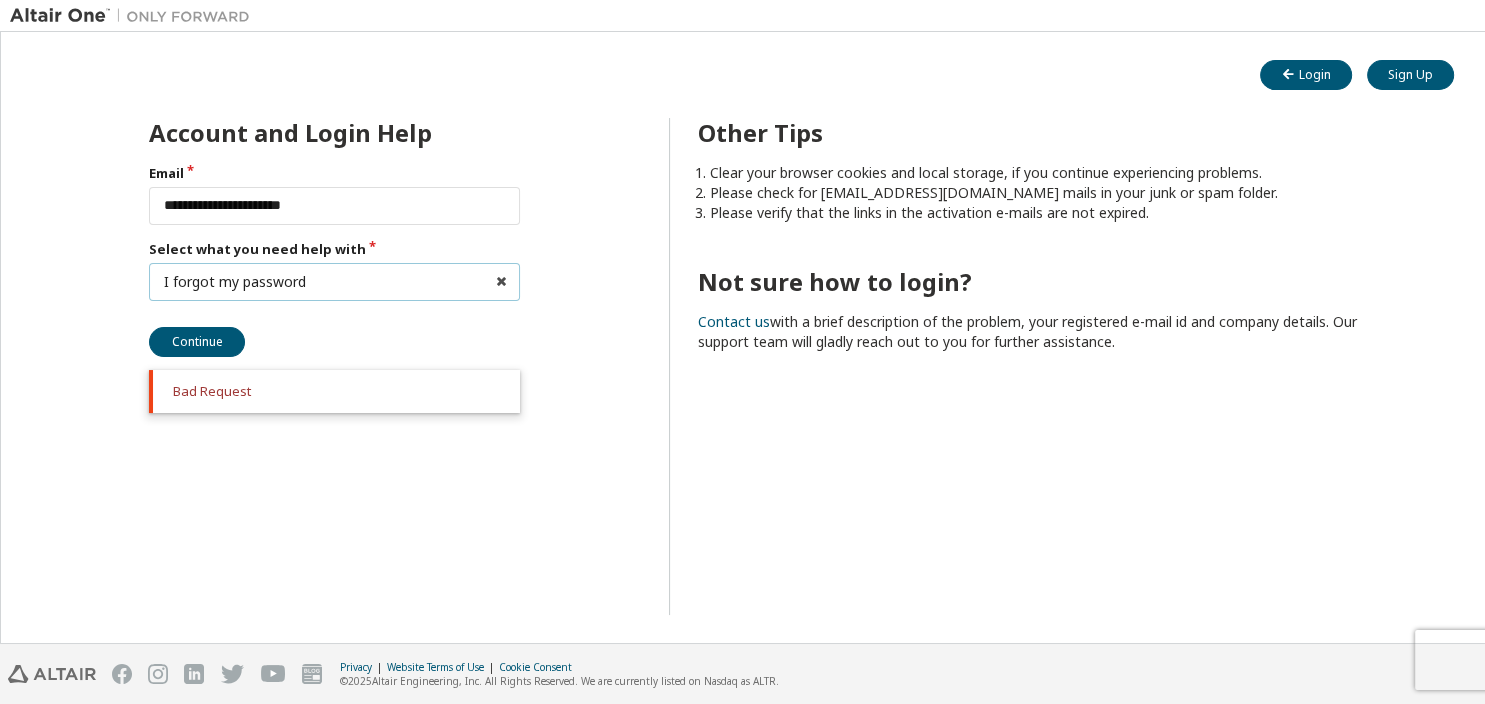click on "I forgot my password I forgot my password I did not receive activation mail My activation mail expired My account is locked I want to reset multi-factor authentication I don't know but can't login" at bounding box center [334, 282] 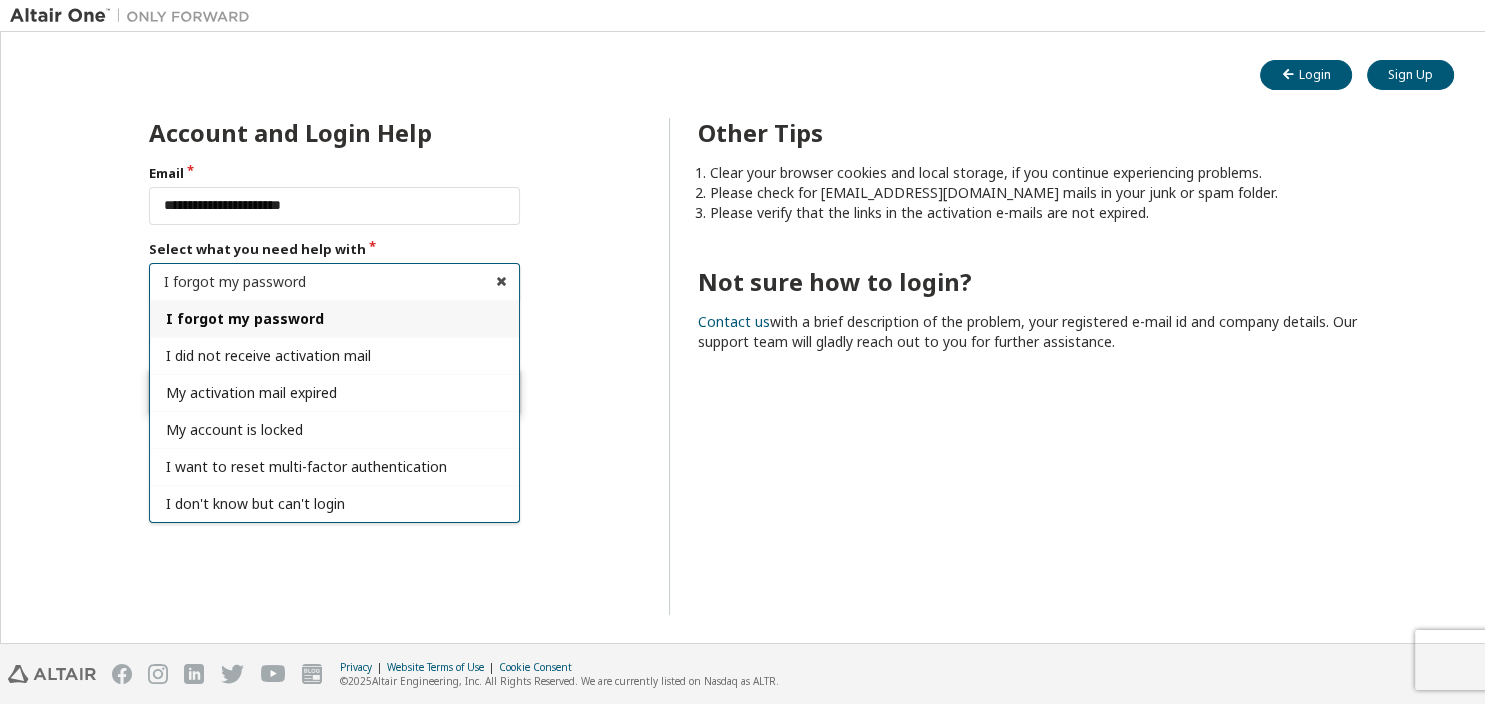click on "I forgot my password" at bounding box center [245, 318] 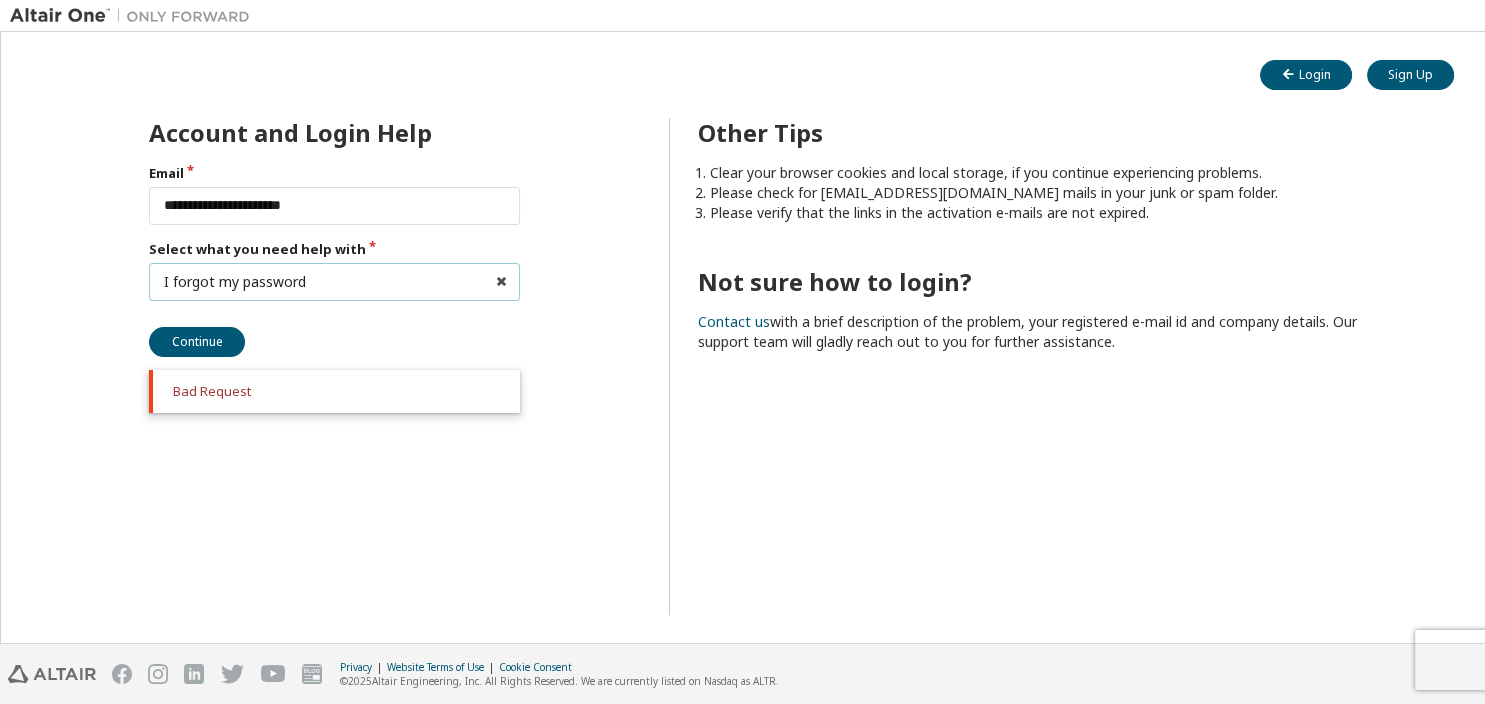 click on "I forgot my password I forgot my password I did not receive activation mail My activation mail expired My account is locked I want to reset multi-factor authentication I don't know but can't login" at bounding box center [334, 282] 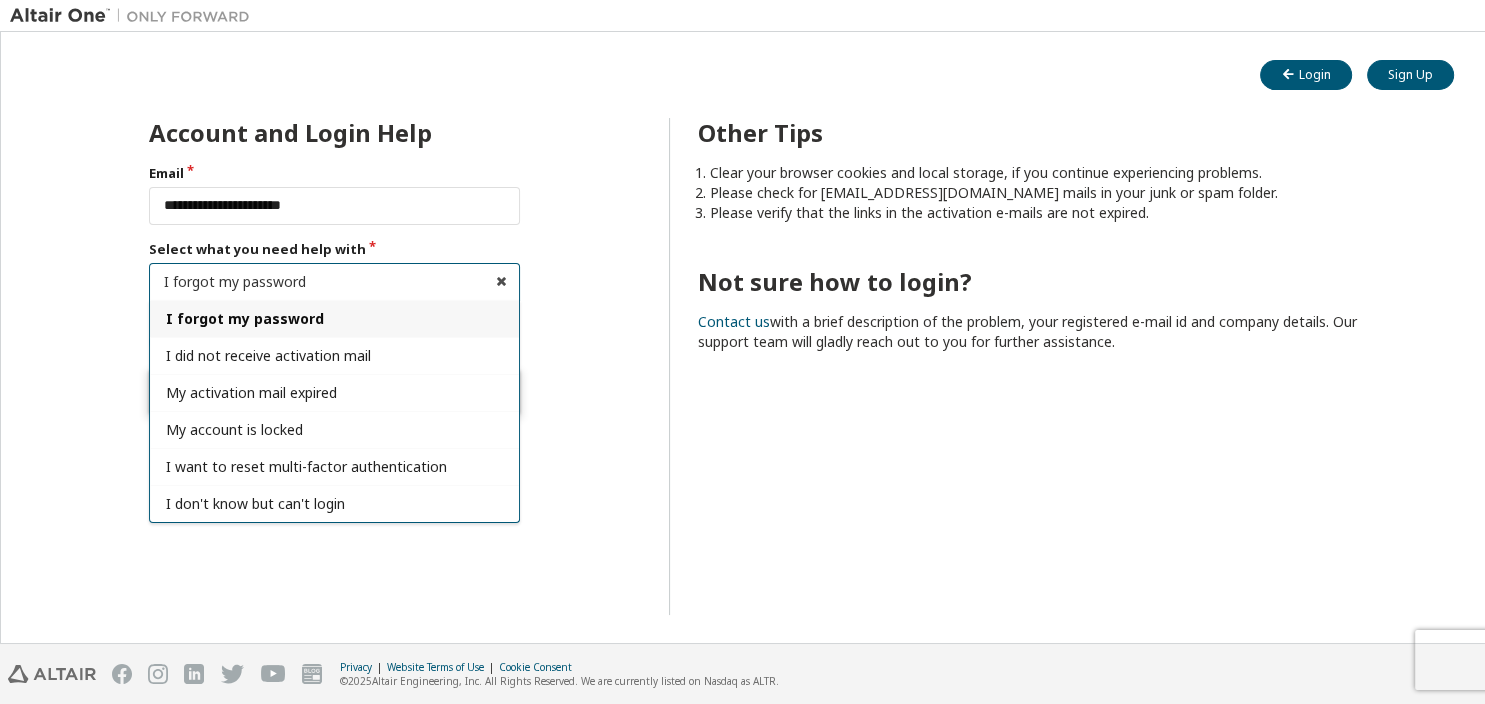 drag, startPoint x: 279, startPoint y: 351, endPoint x: 301, endPoint y: 321, distance: 37.202152 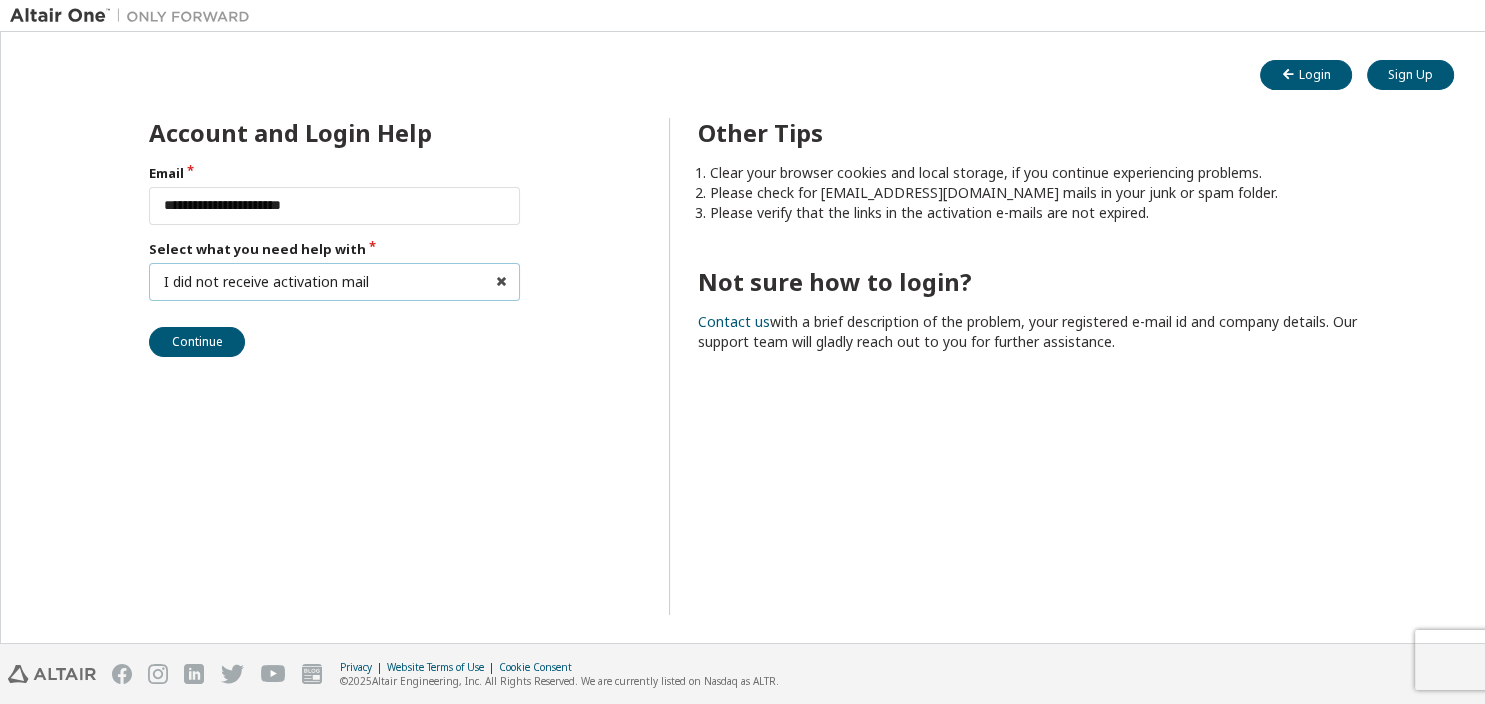 click on "I did not receive activation mail" at bounding box center (266, 282) 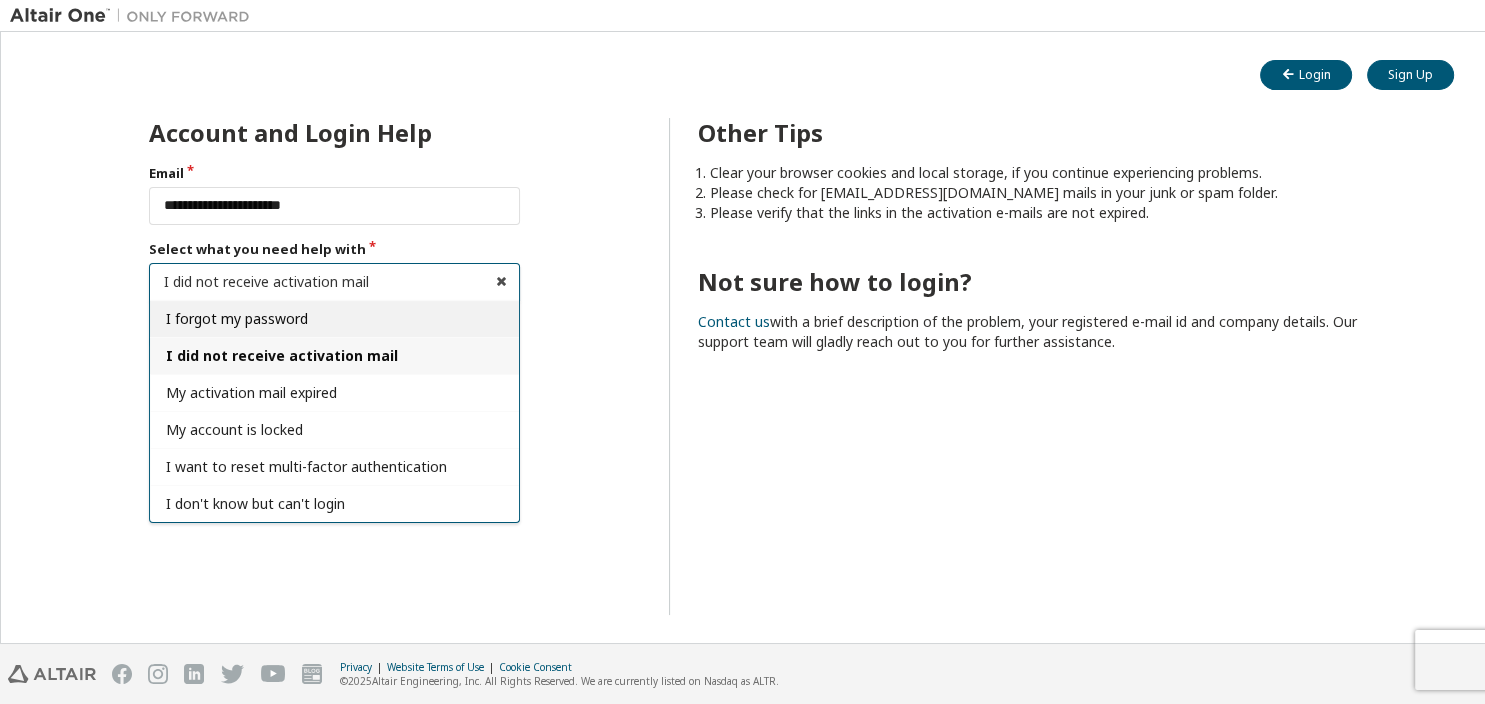 click on "I forgot my password" at bounding box center (237, 318) 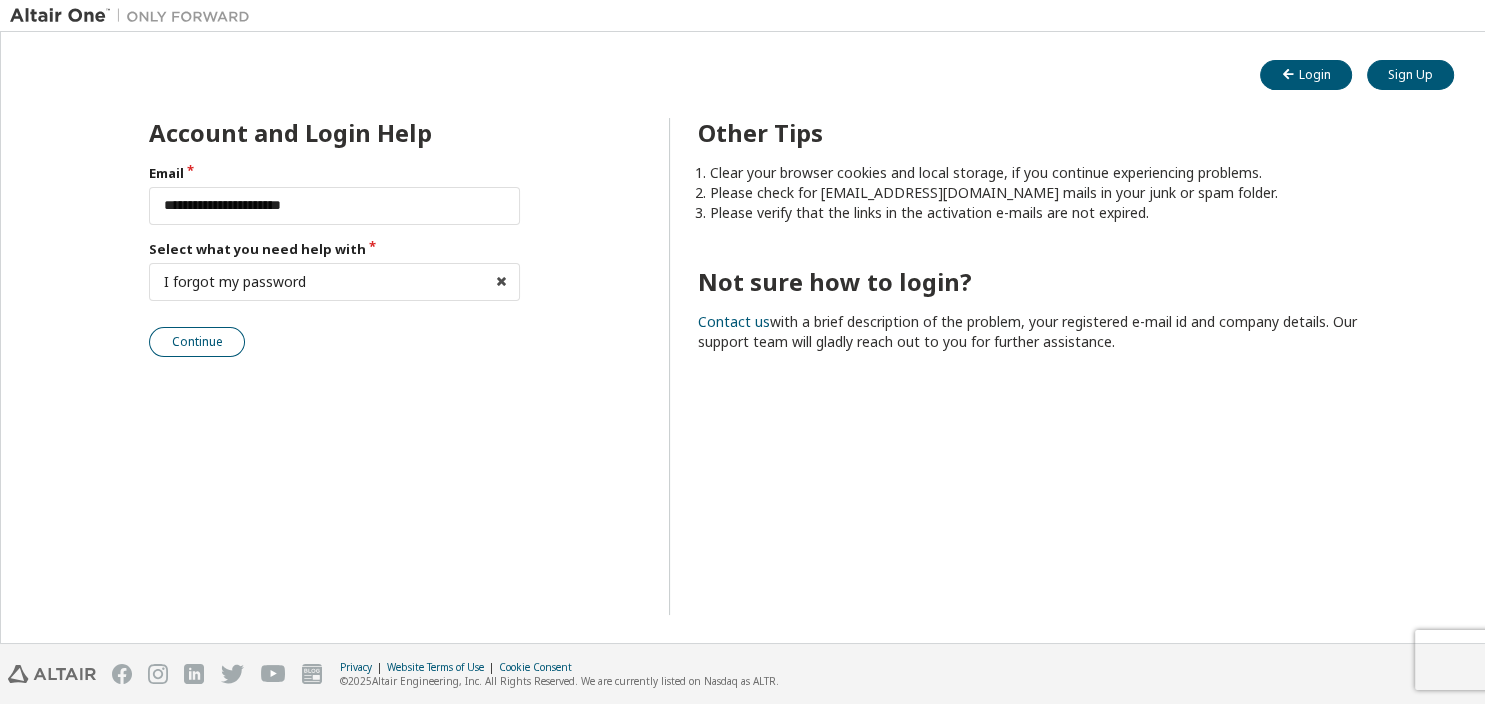 drag, startPoint x: 205, startPoint y: 335, endPoint x: 230, endPoint y: 343, distance: 26.24881 